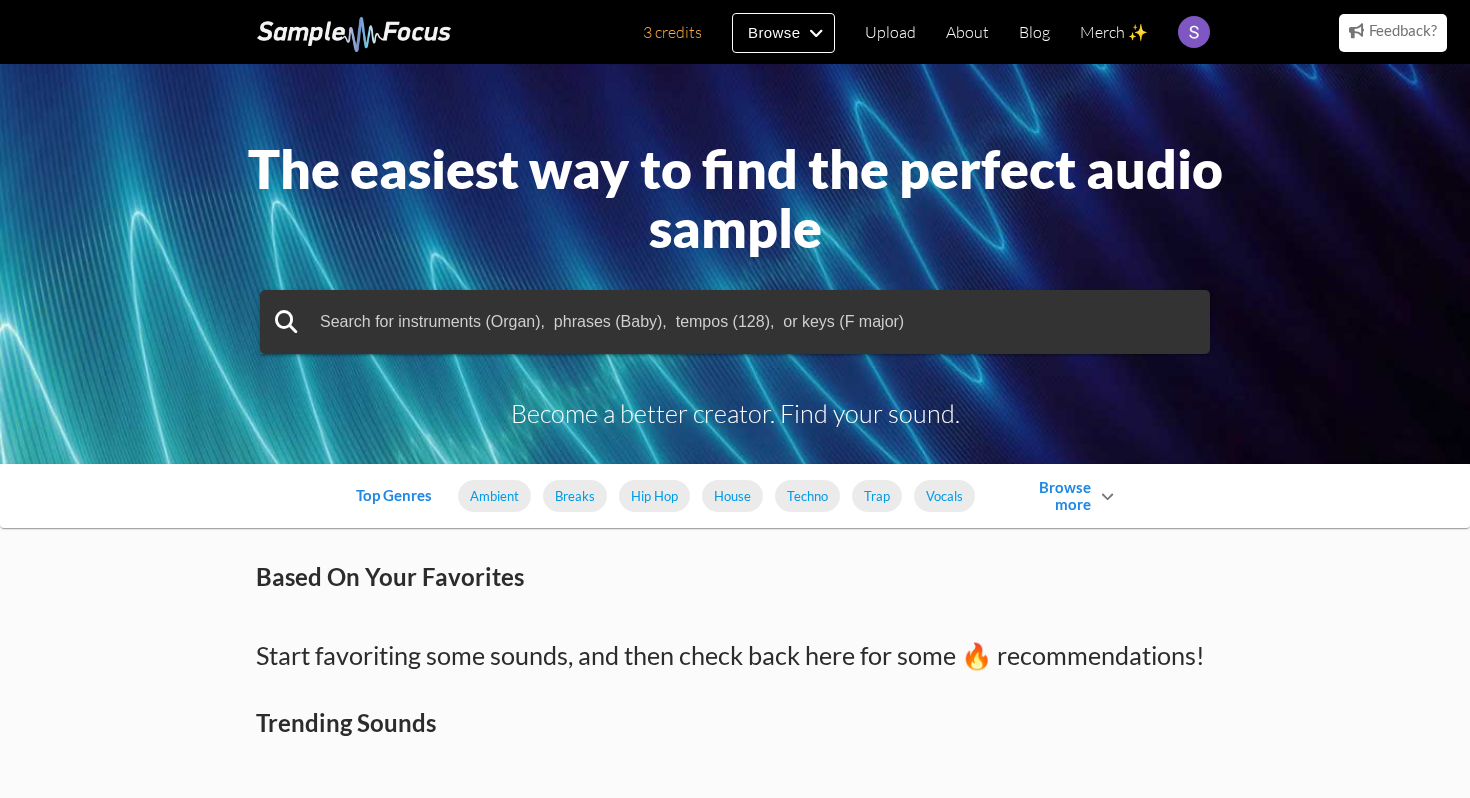 scroll, scrollTop: 0, scrollLeft: 0, axis: both 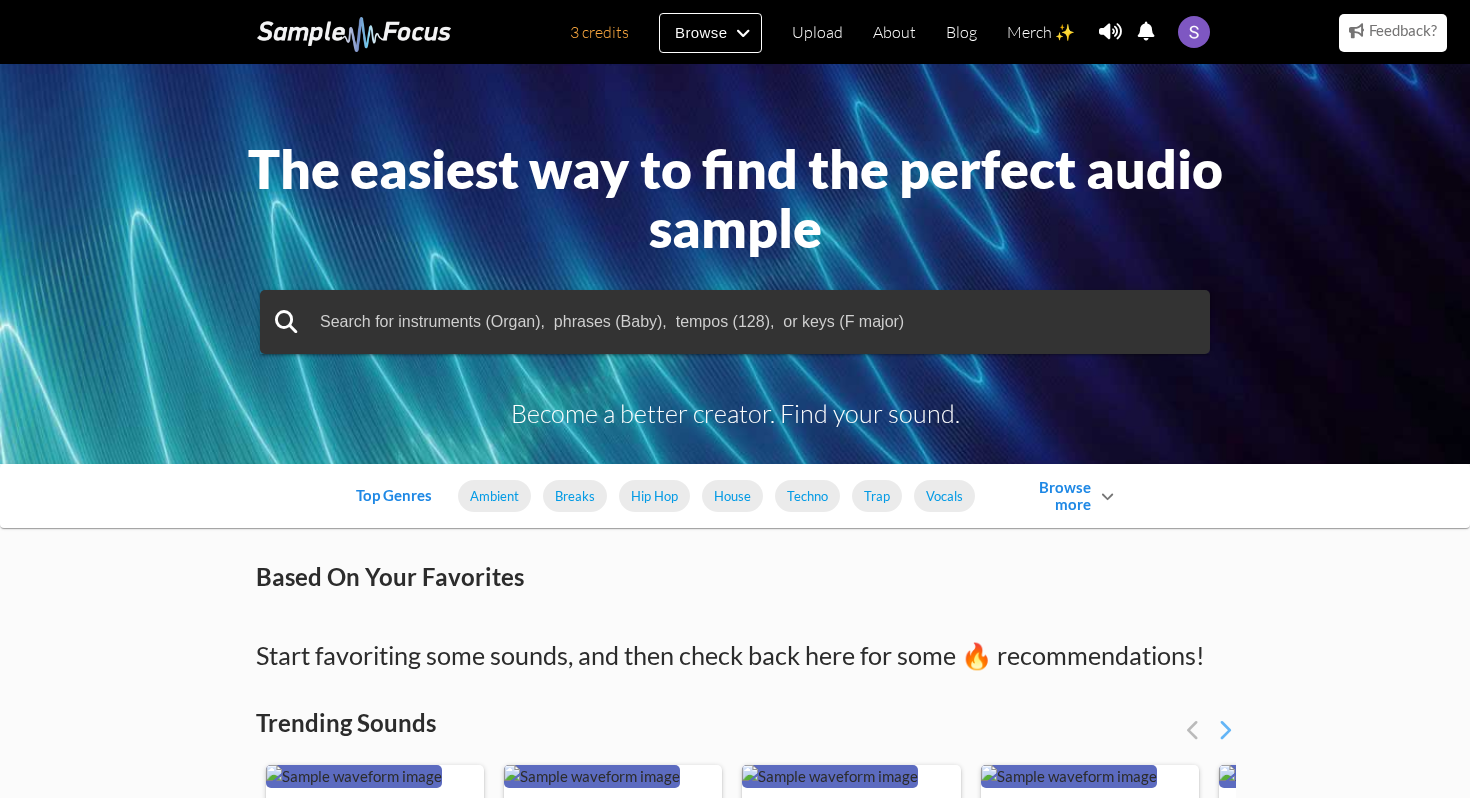 click on "The easiest way to find the perfect audio sample
Become a better creator. Find your sound.
Top Genres Ambient Breaks Hip Hop House Techno Trap Vocals Browse more Afrobeat Amapiano Brazilian Funk Chillout Chiptune Cinematic Classical Acid House Deep House Disco Drill Drum Bass Dubstep Ethnic World Electro House Electro Electro Swing Folk Country Funk Soul Jazz Jersey Club Jungle Hardstyle Latin Afro Cuban Minimal House Nu Disco R B Reggae Dub Reggaeton Rock Phonk Pop Progressive House Synthwave Tech House Trance
Based On Your Favorites
Start favoriting some sounds, and then check back here for some 🔥 recommendations!
Trending Sounds
Your browser does not support the audio  element. Acappelas" at bounding box center (735, 1527) 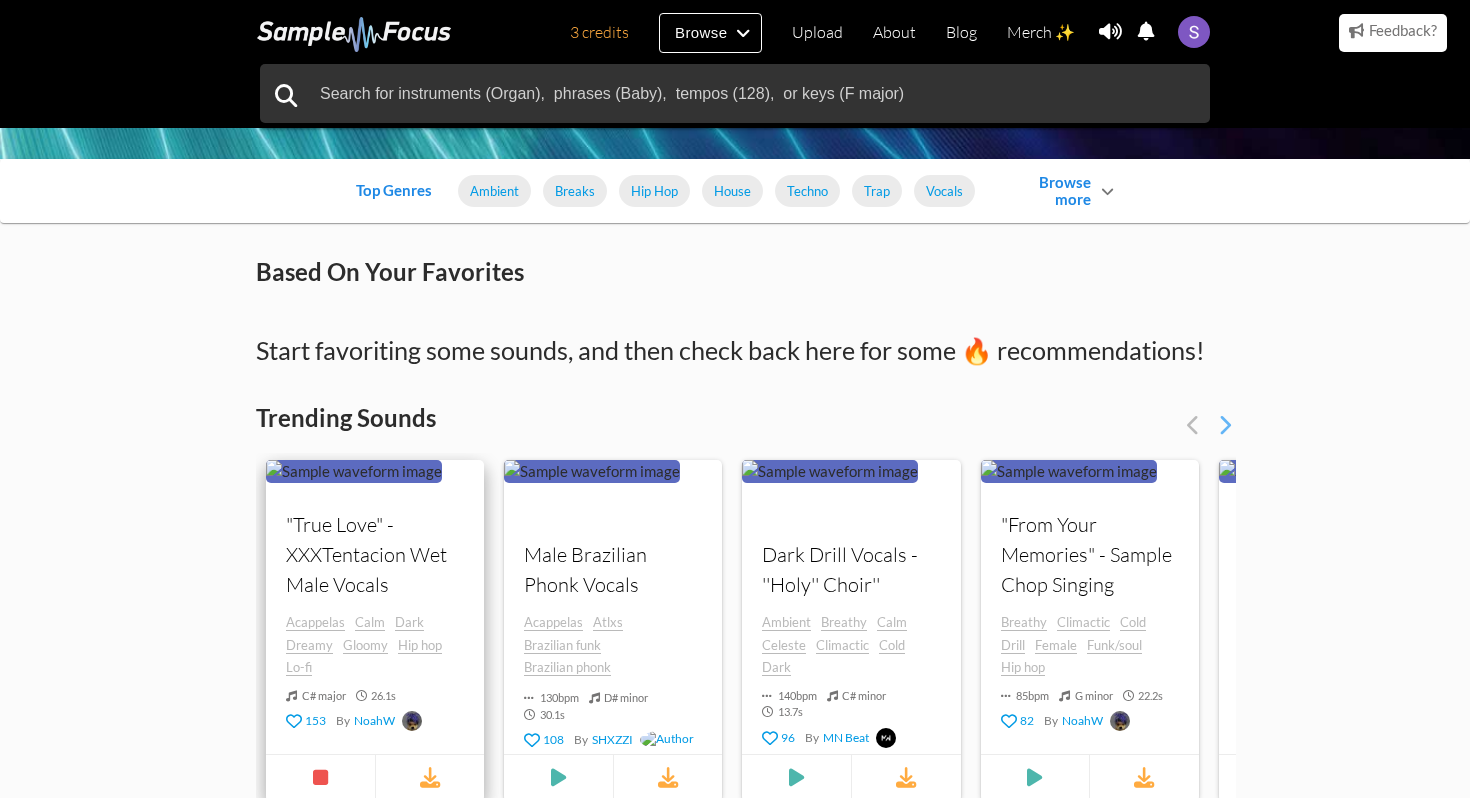 scroll, scrollTop: 360, scrollLeft: 0, axis: vertical 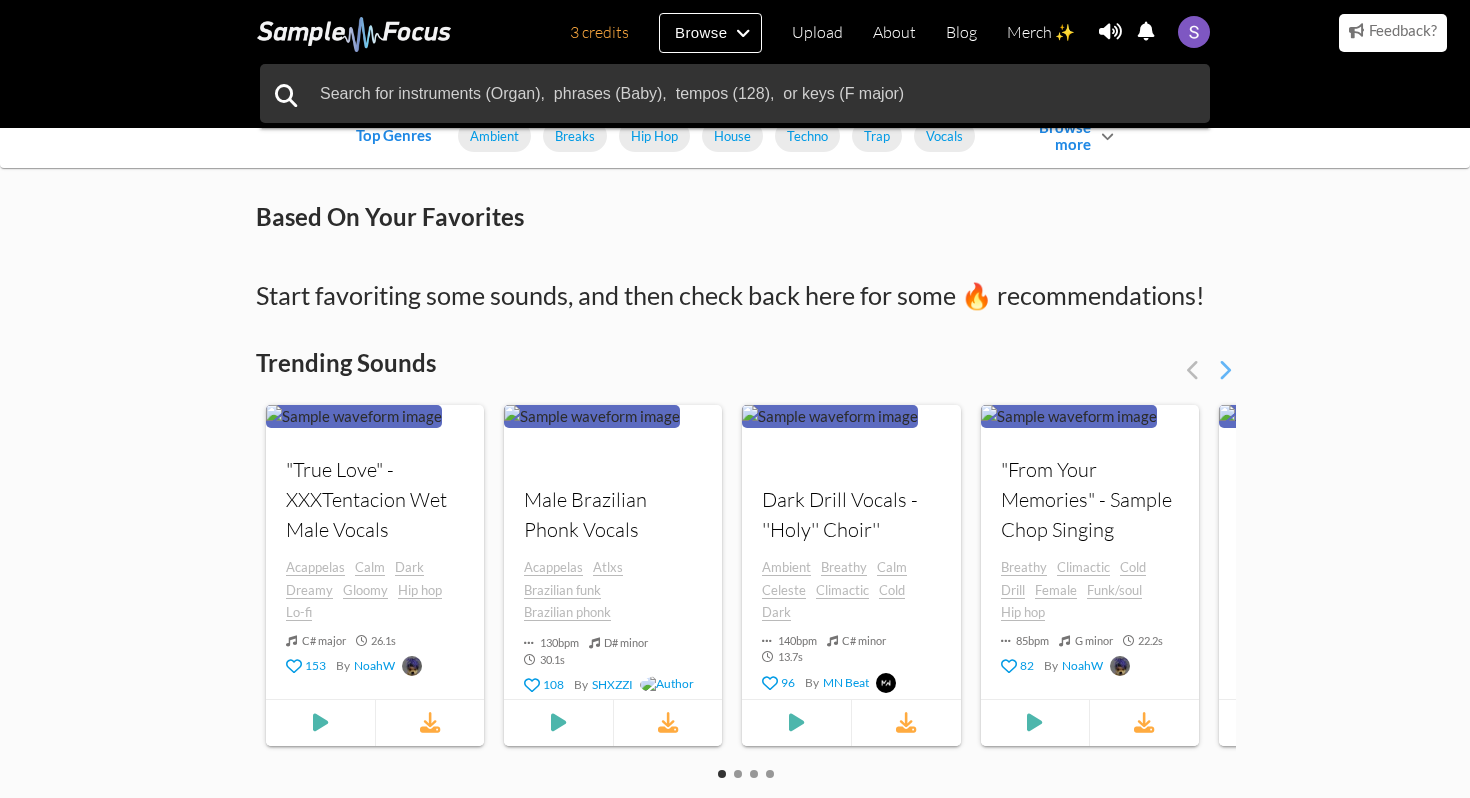 drag, startPoint x: 1417, startPoint y: 553, endPoint x: 1437, endPoint y: 552, distance: 20.024984 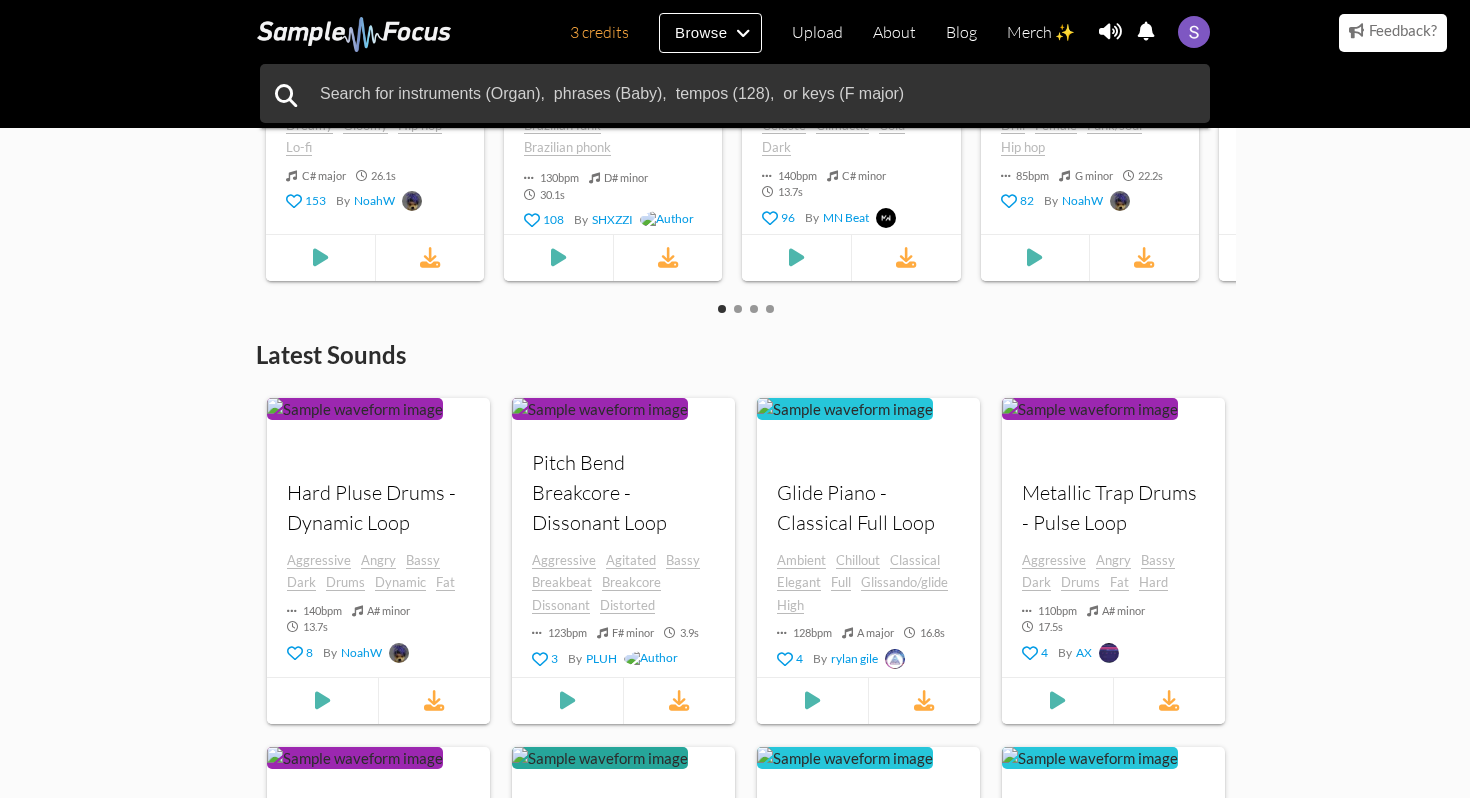 scroll, scrollTop: 880, scrollLeft: 0, axis: vertical 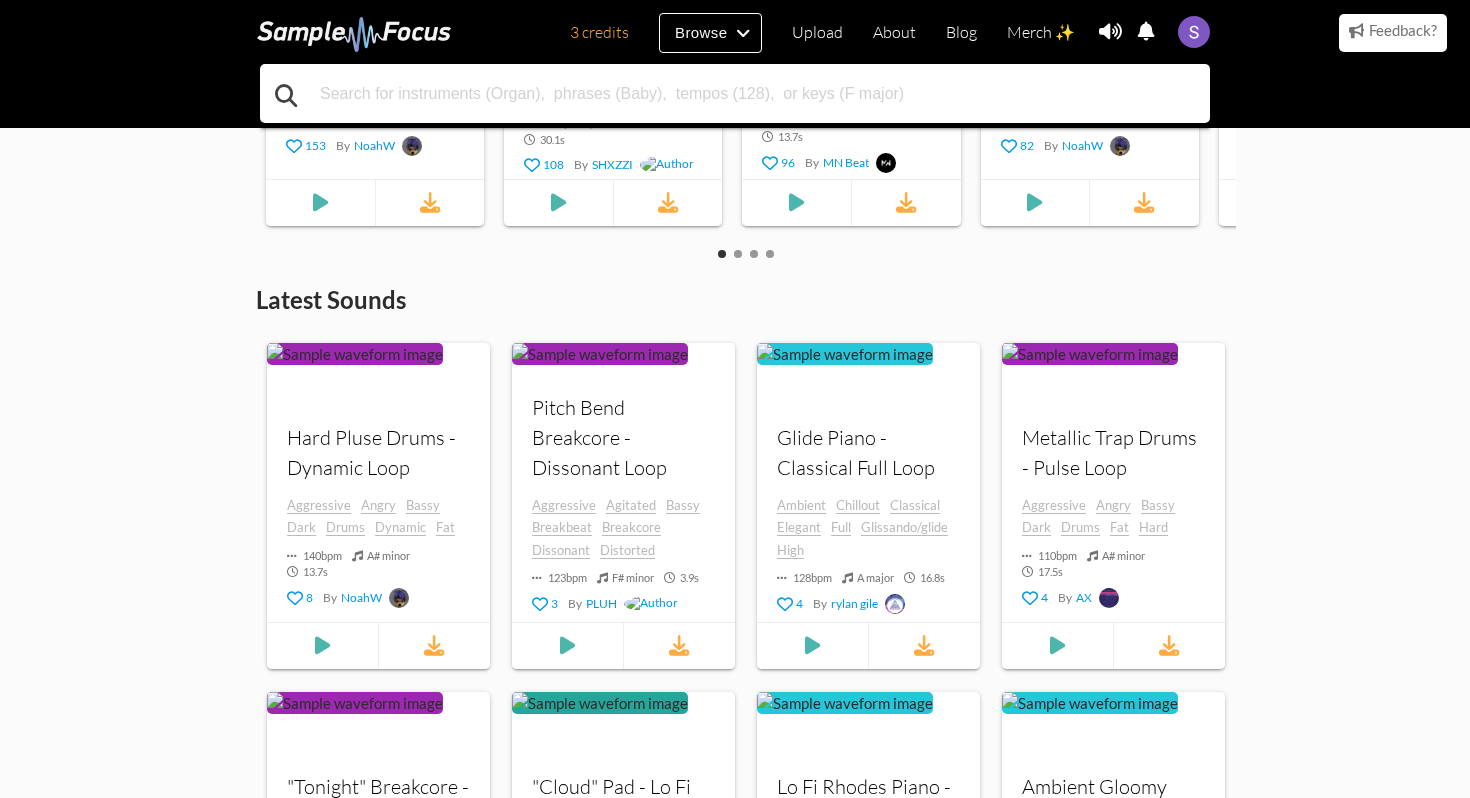 click at bounding box center (735, 93) 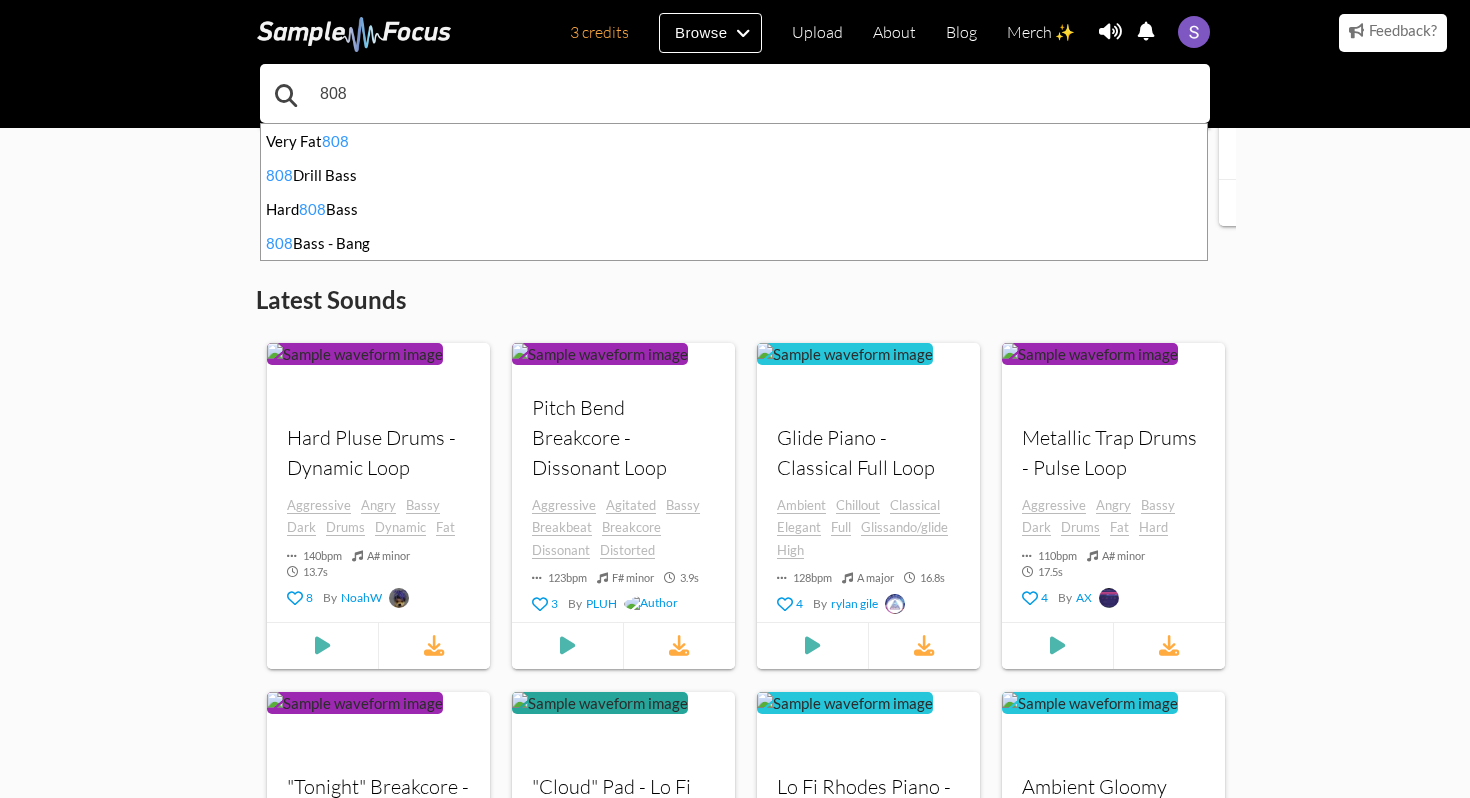 type on "808" 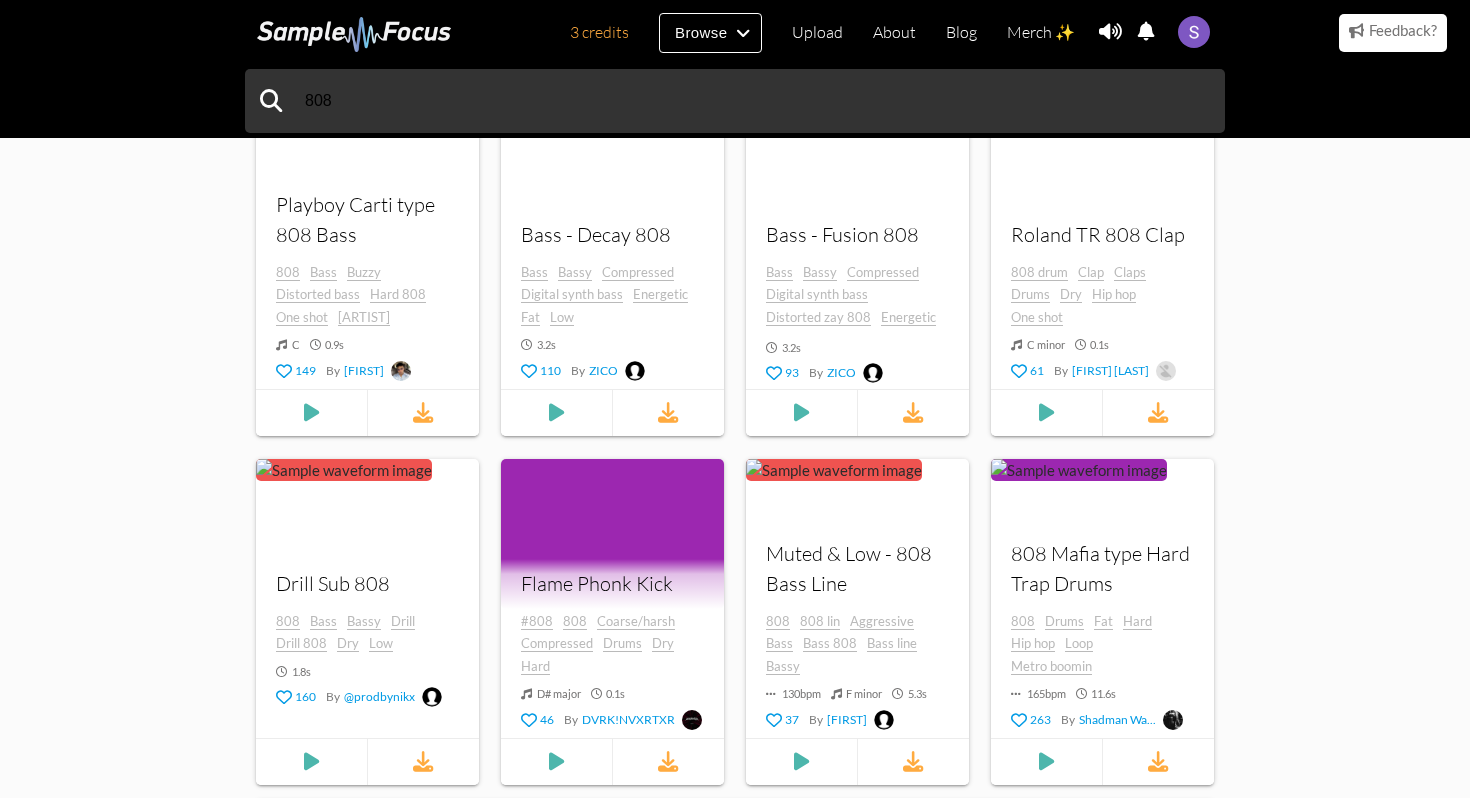 scroll, scrollTop: 1840, scrollLeft: 0, axis: vertical 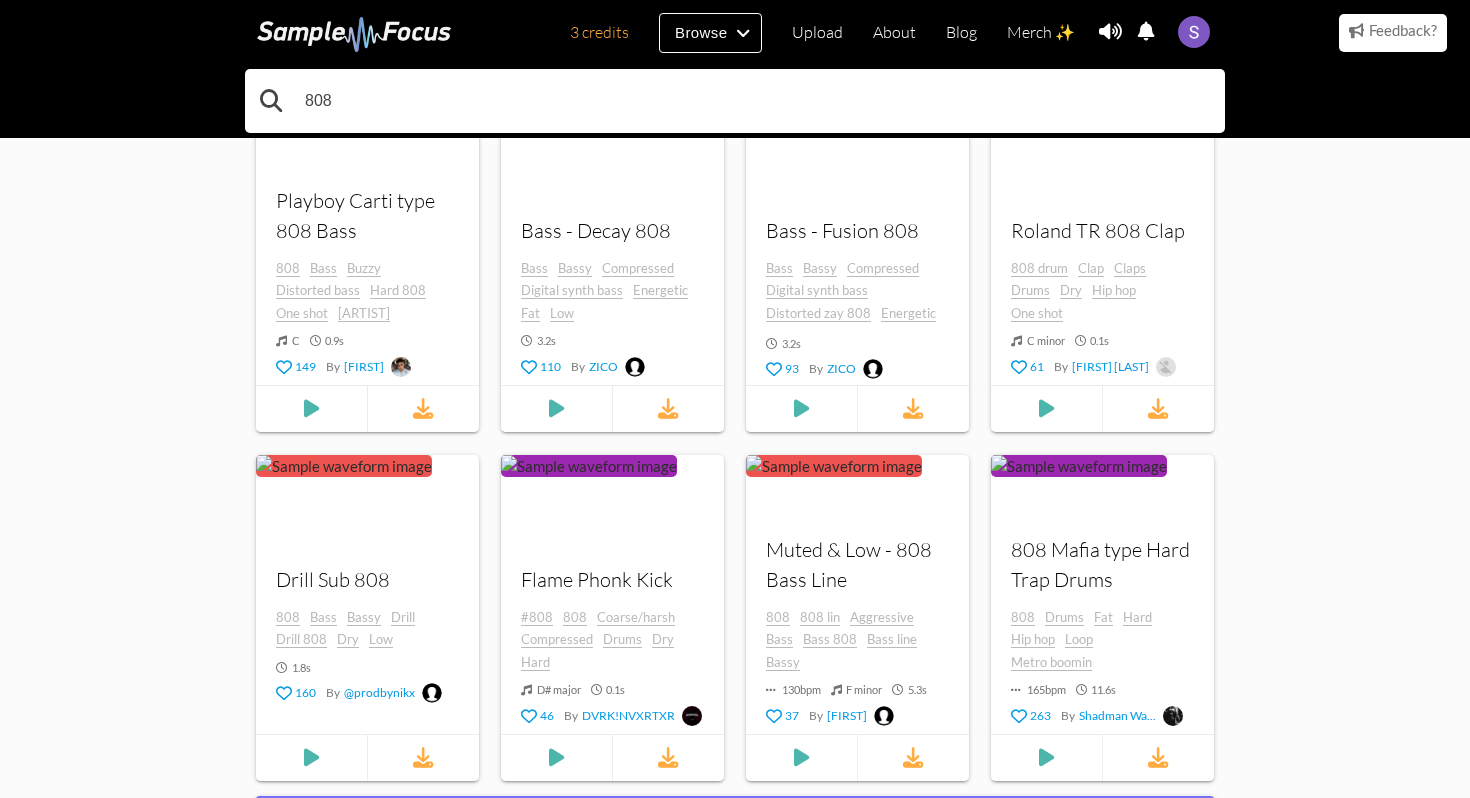 click on "808" at bounding box center [735, 101] 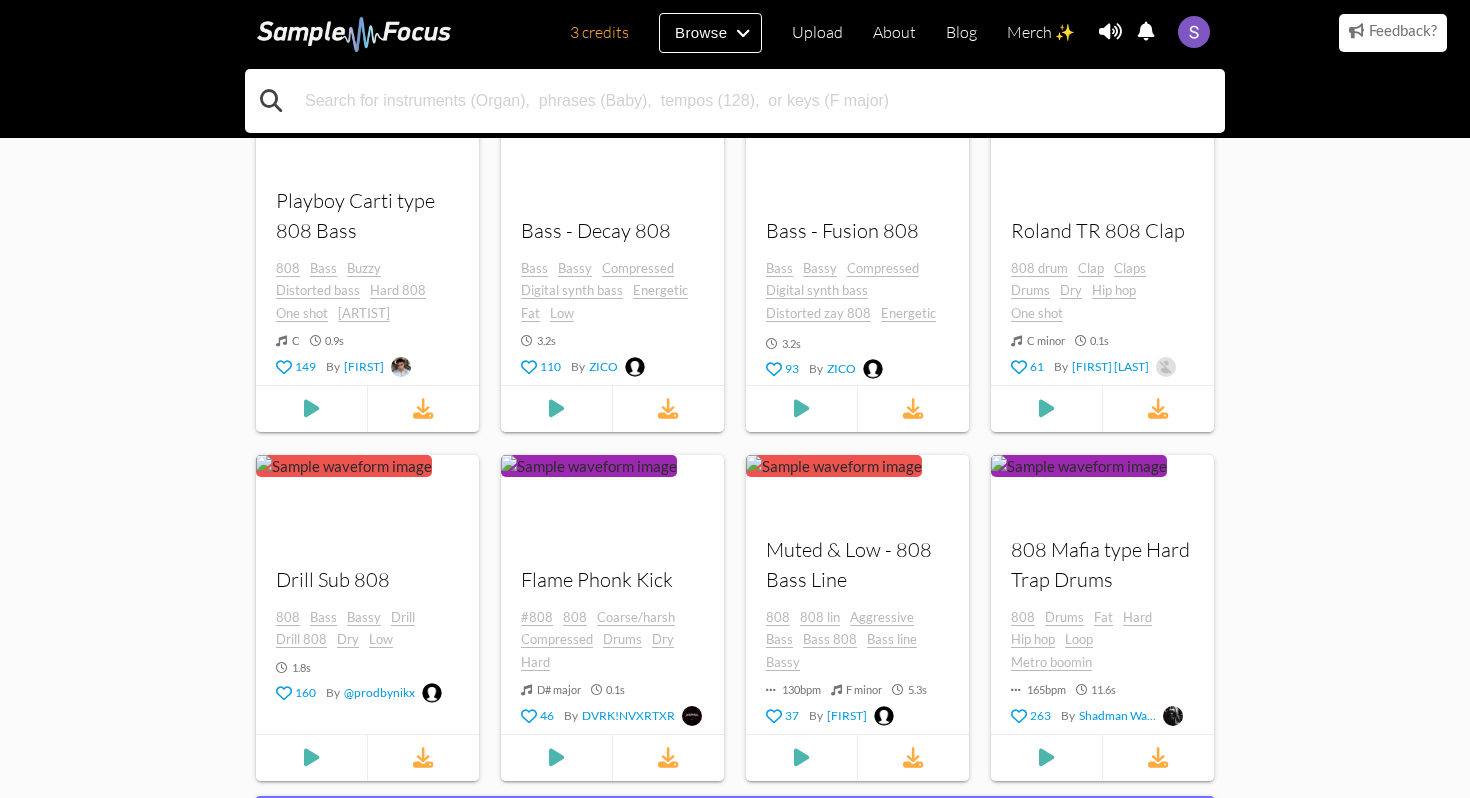 type 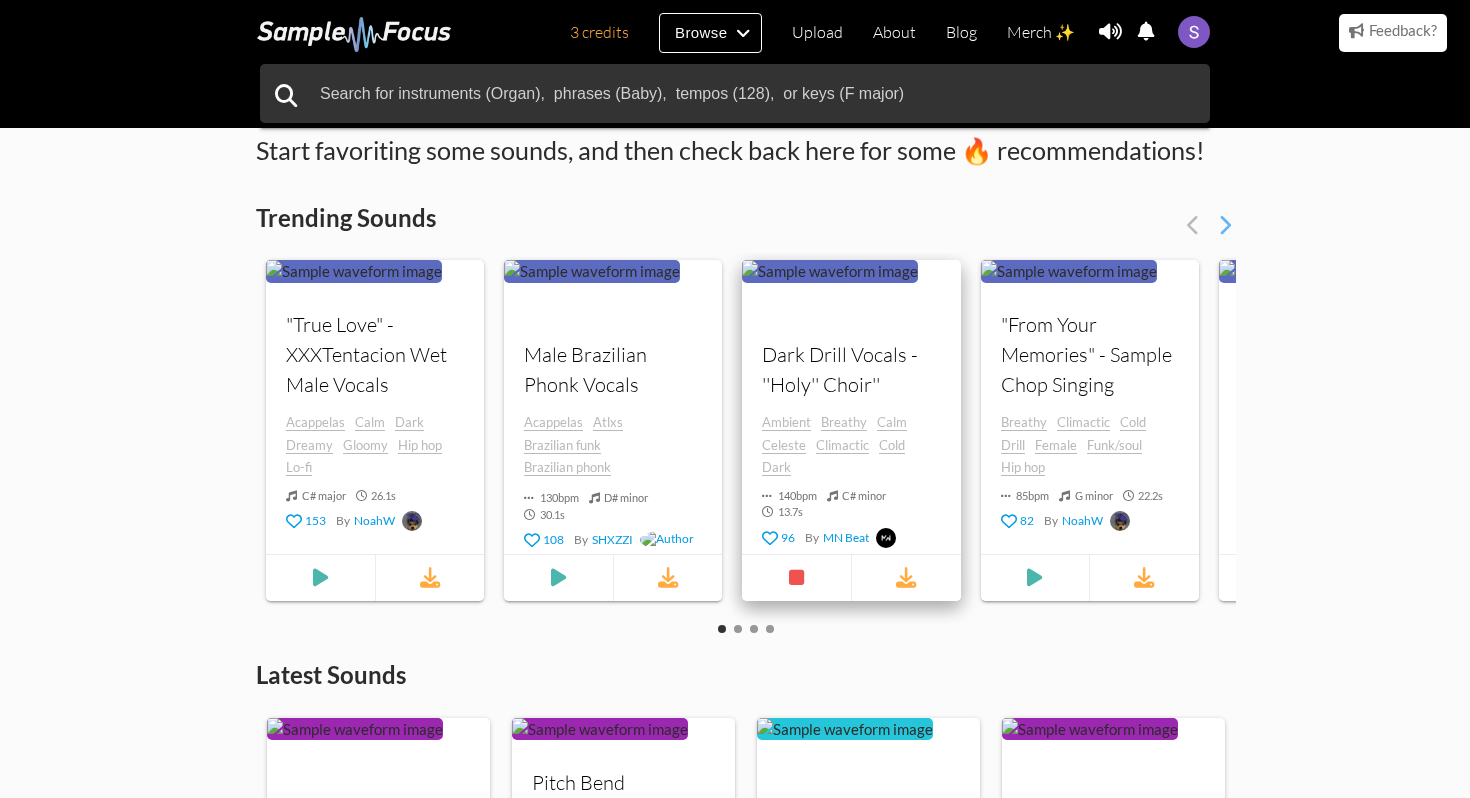 scroll, scrollTop: 520, scrollLeft: 0, axis: vertical 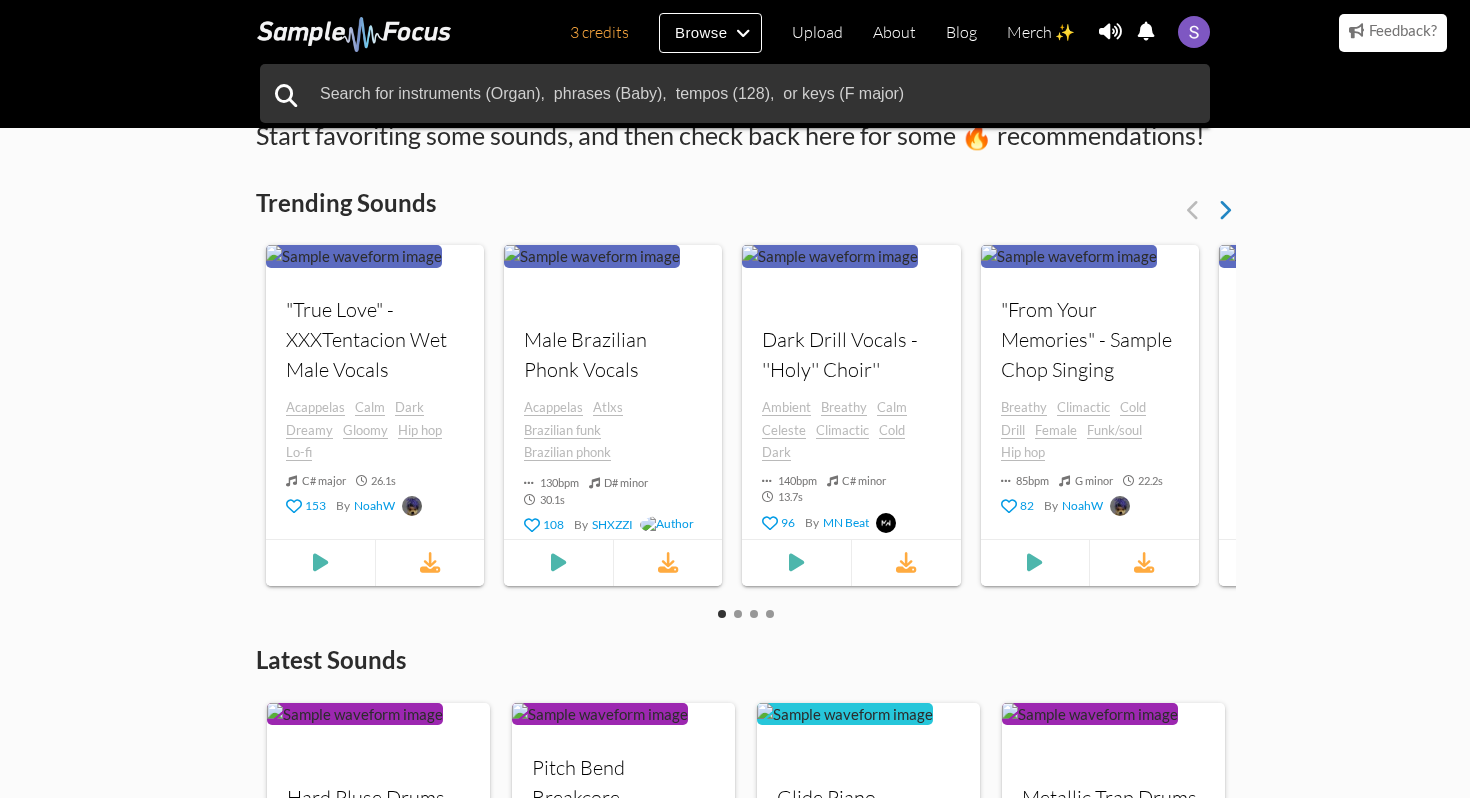click at bounding box center (1224, 210) 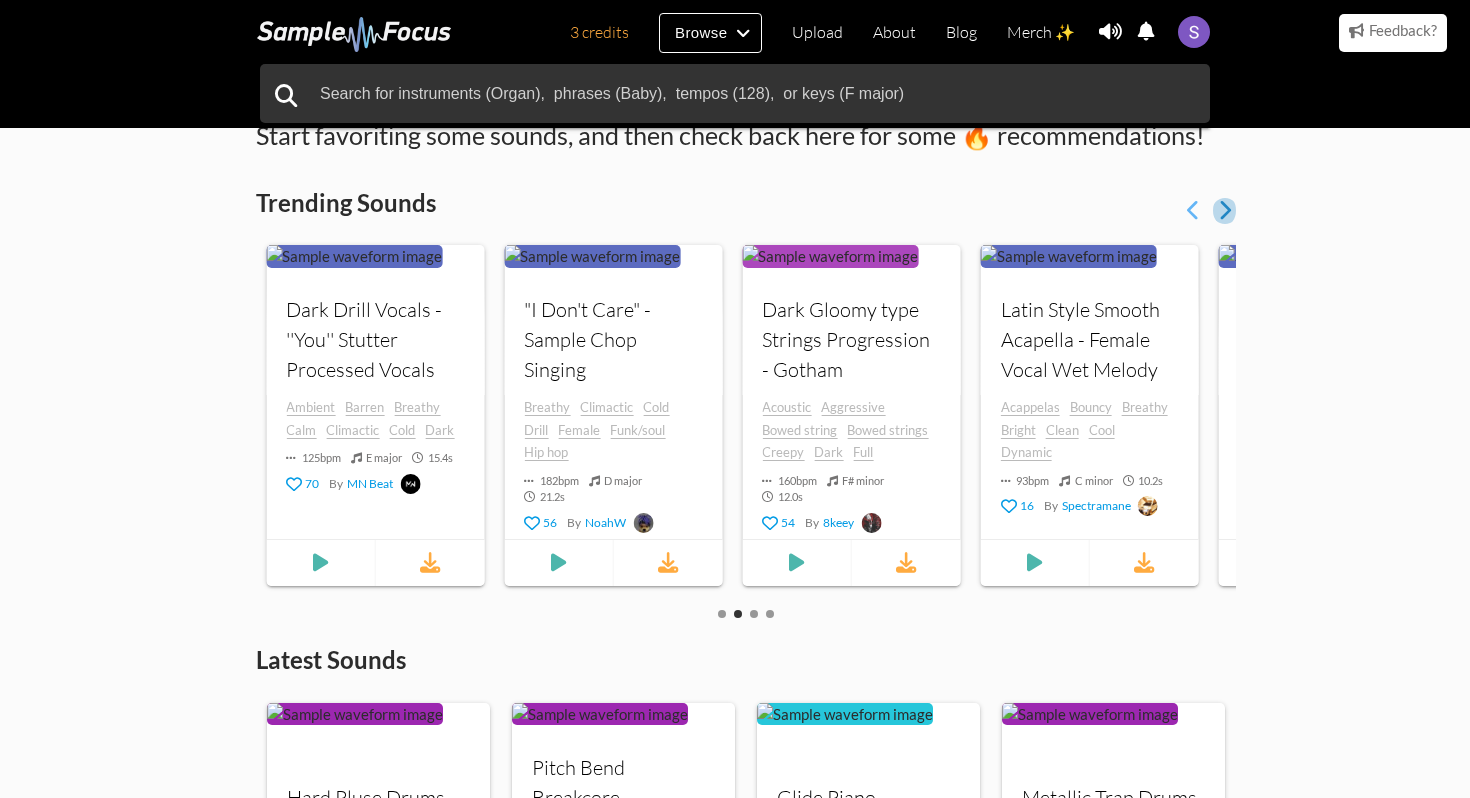 click at bounding box center (1224, 210) 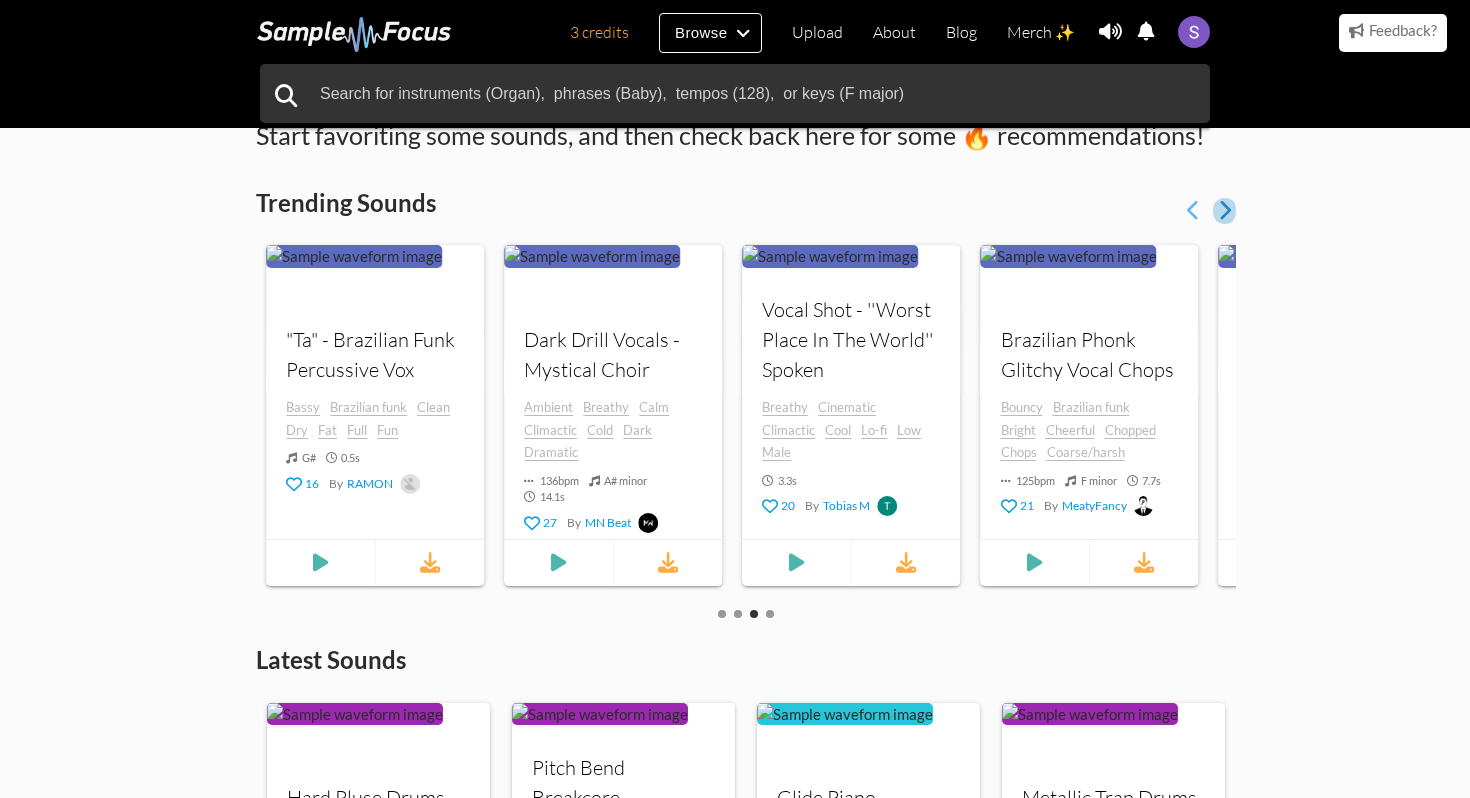 click at bounding box center [1224, 210] 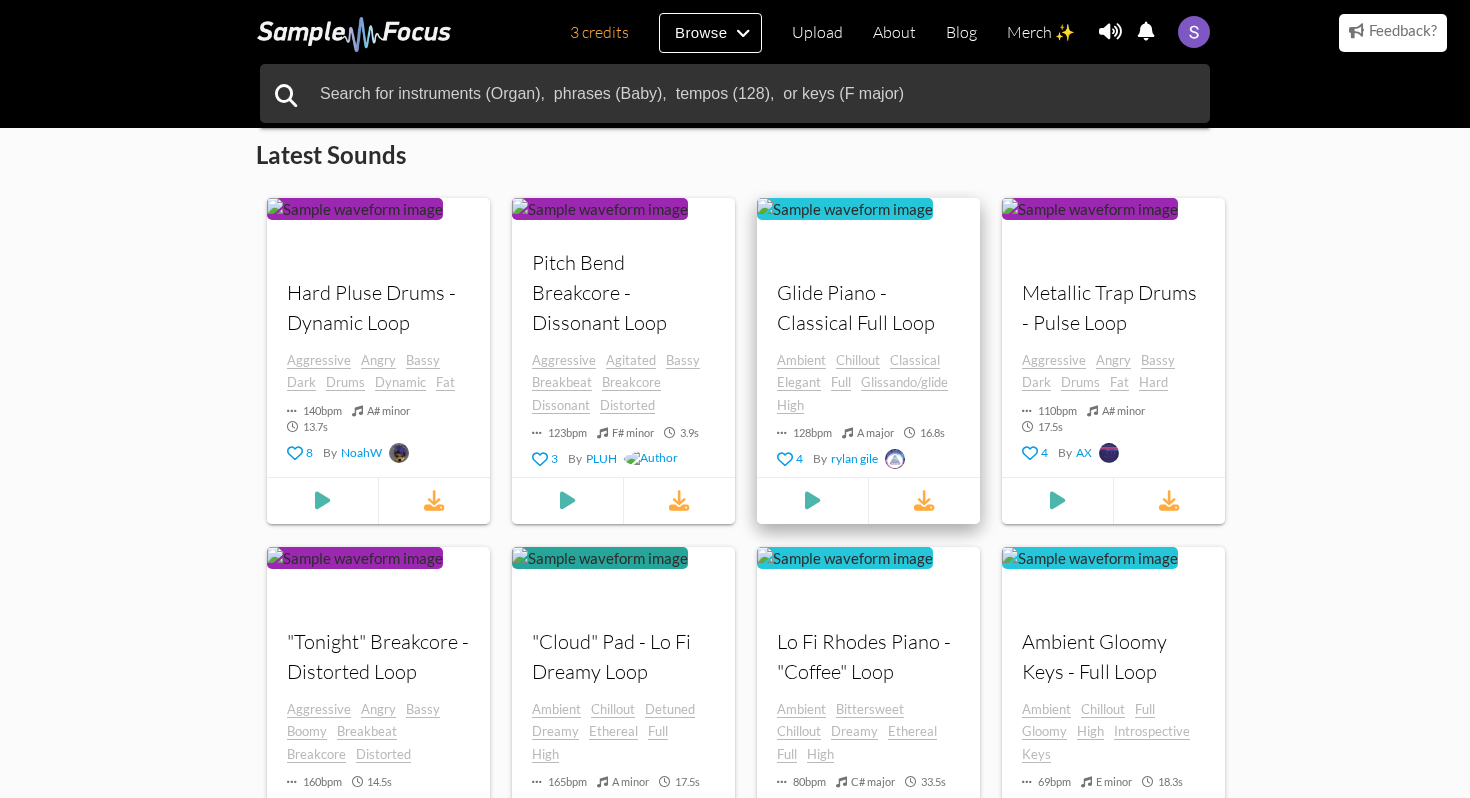 scroll, scrollTop: 1040, scrollLeft: 0, axis: vertical 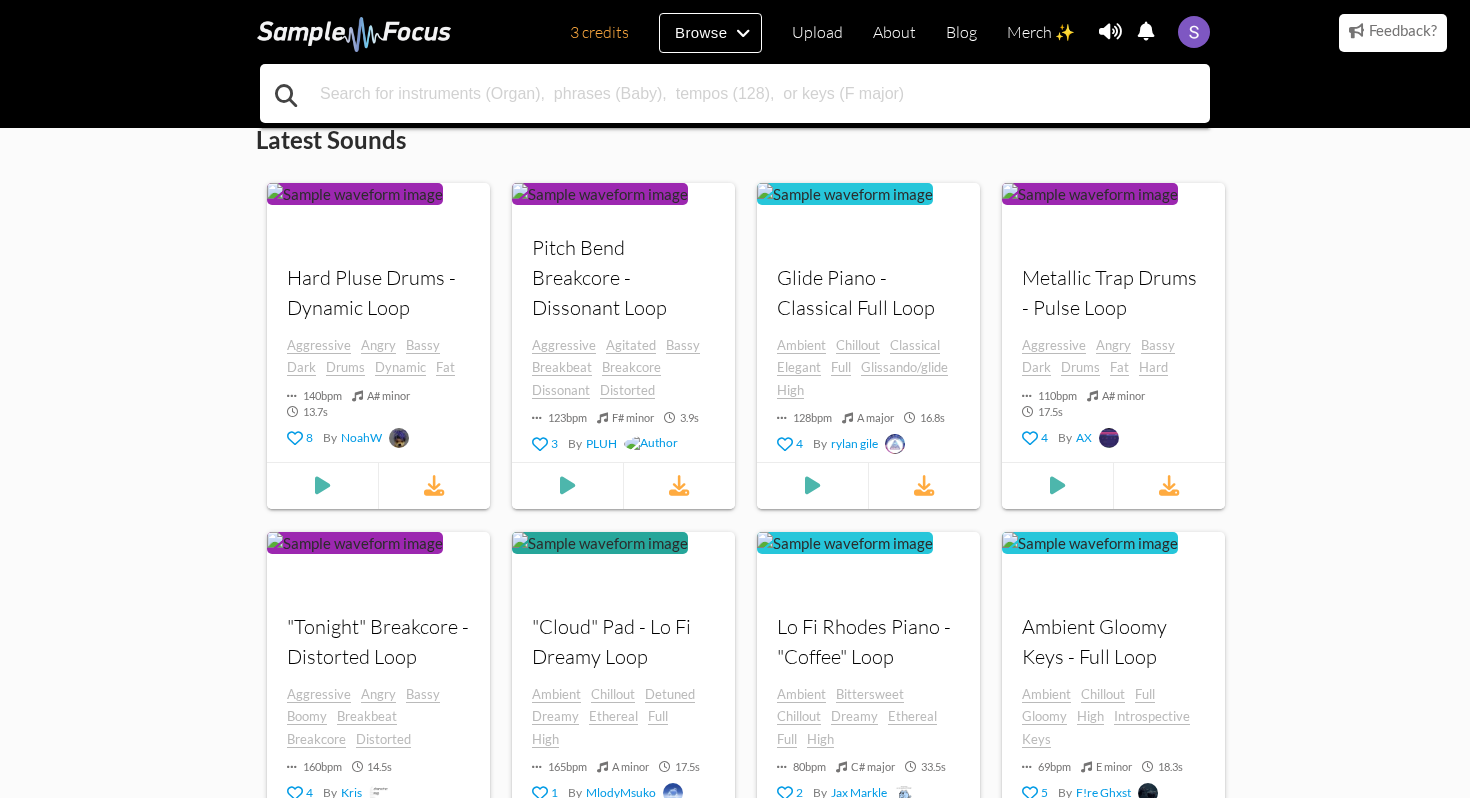 click at bounding box center (735, 93) 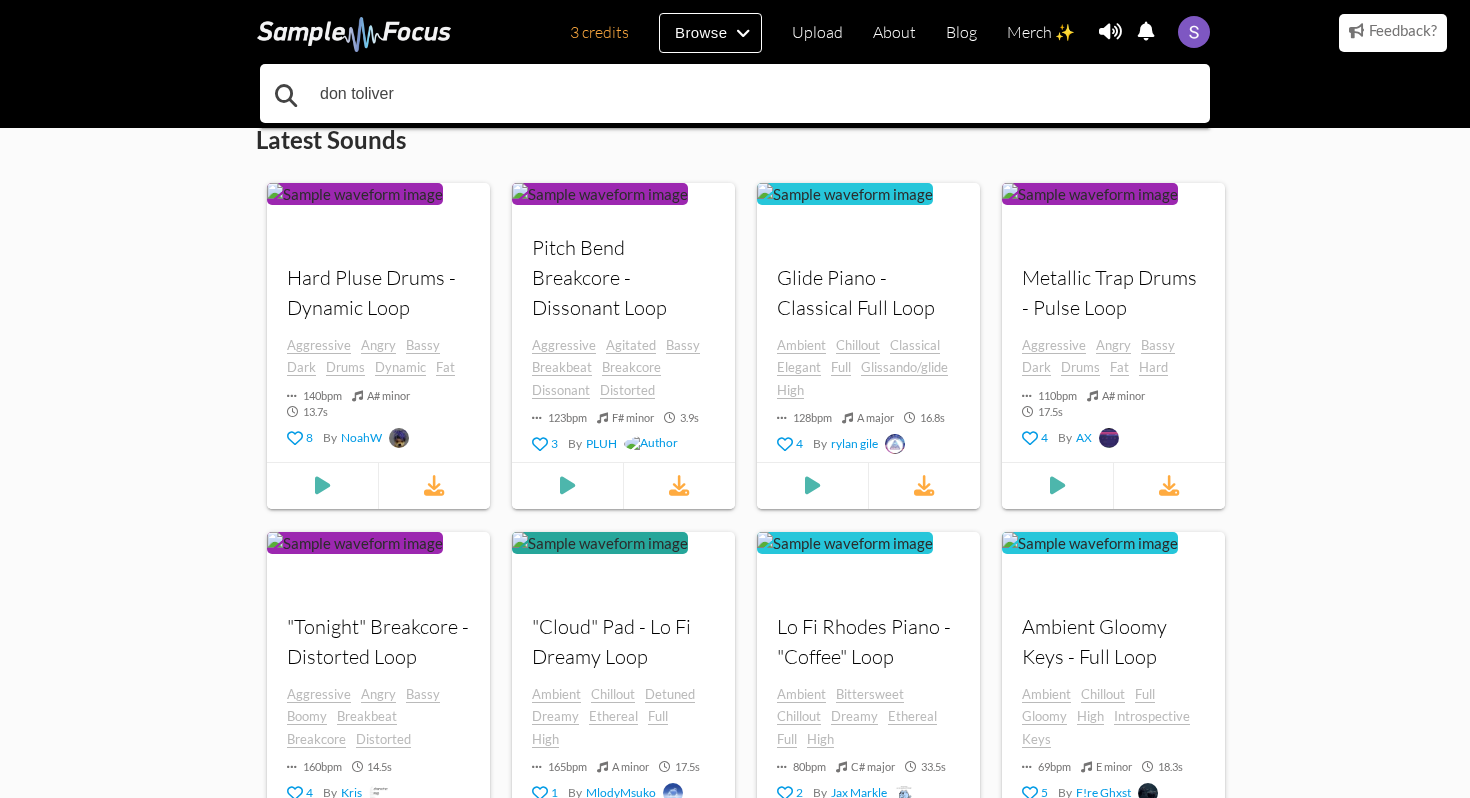 type on "don toliver" 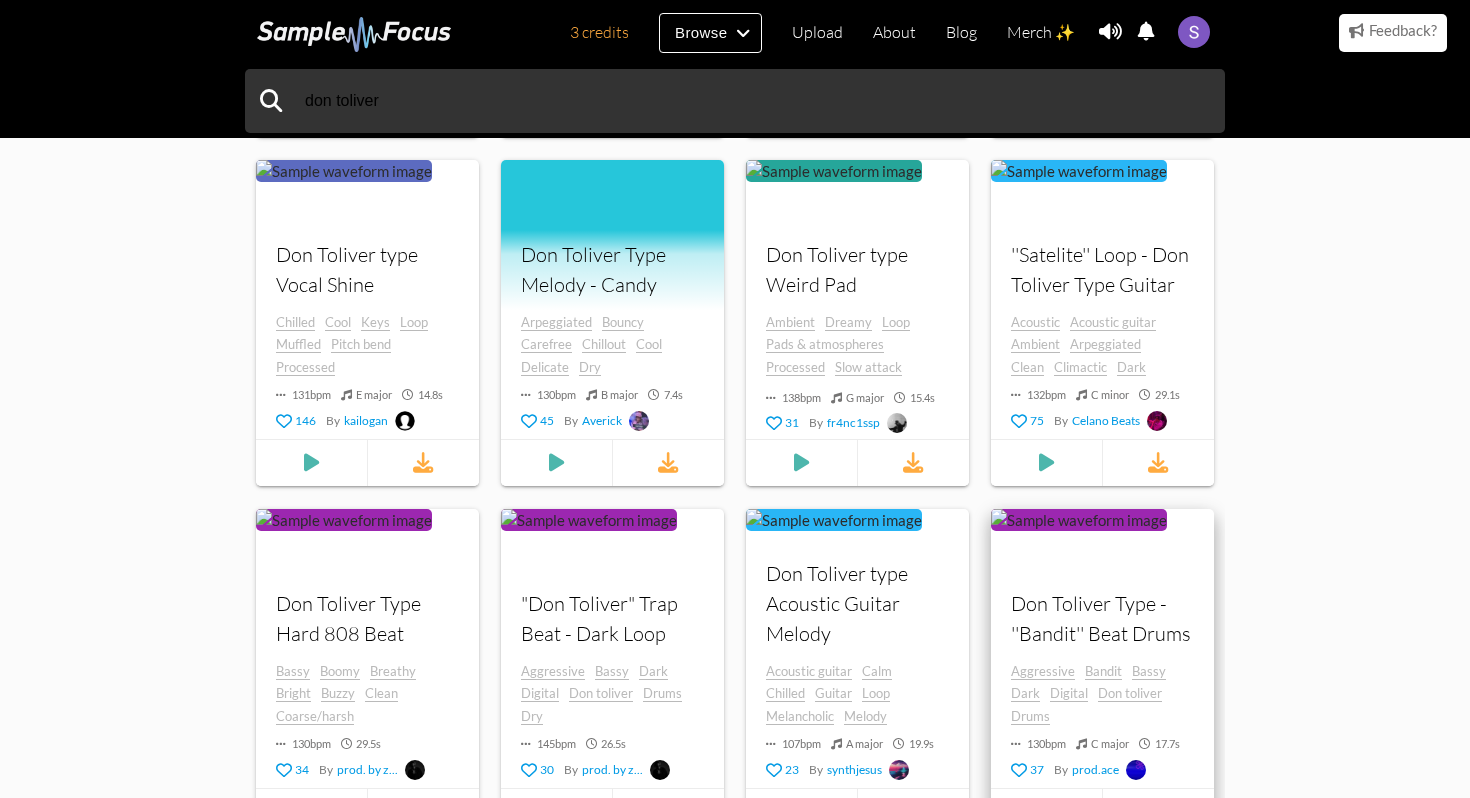 scroll, scrollTop: 640, scrollLeft: 0, axis: vertical 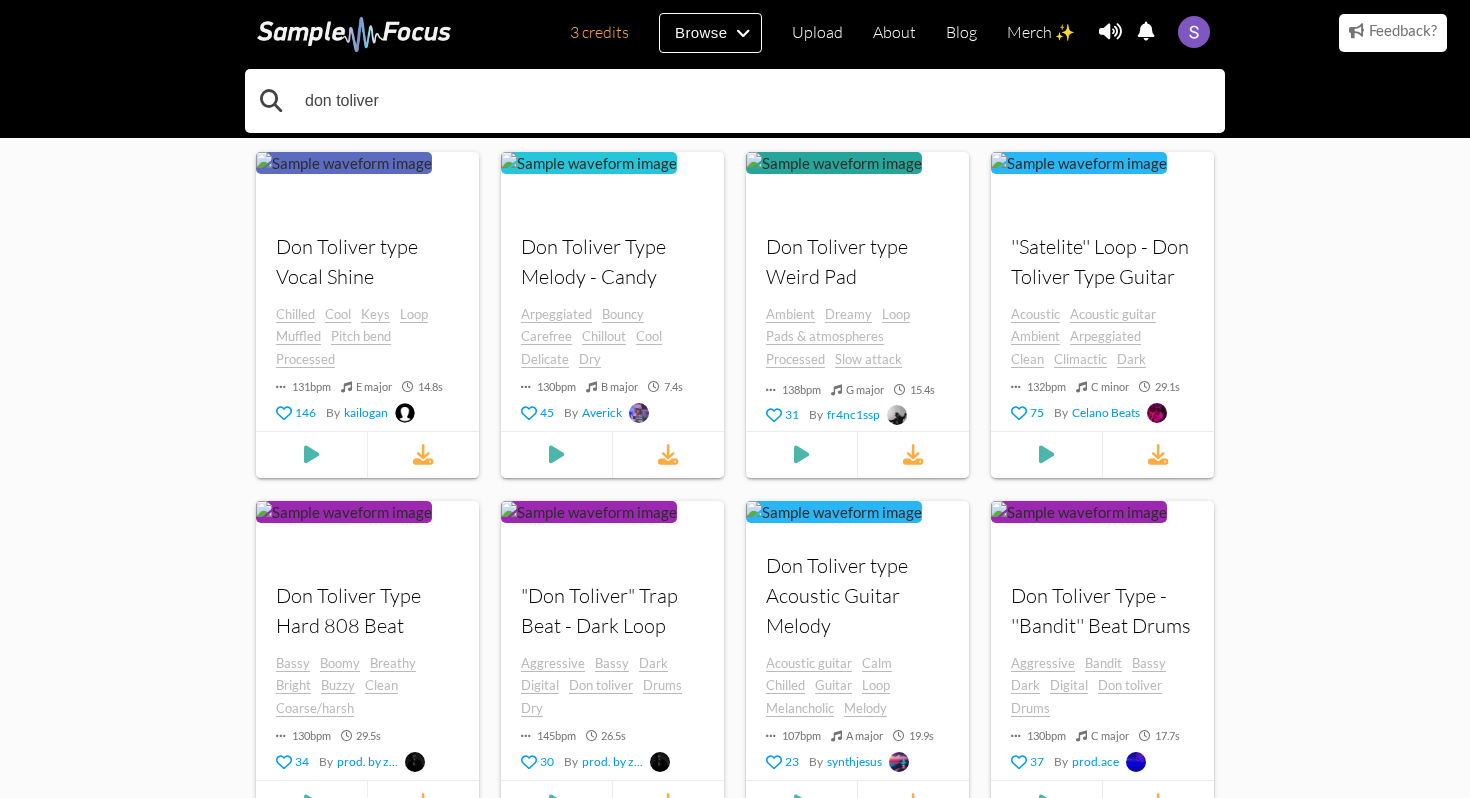 drag, startPoint x: 432, startPoint y: 130, endPoint x: 320, endPoint y: 114, distance: 113.137085 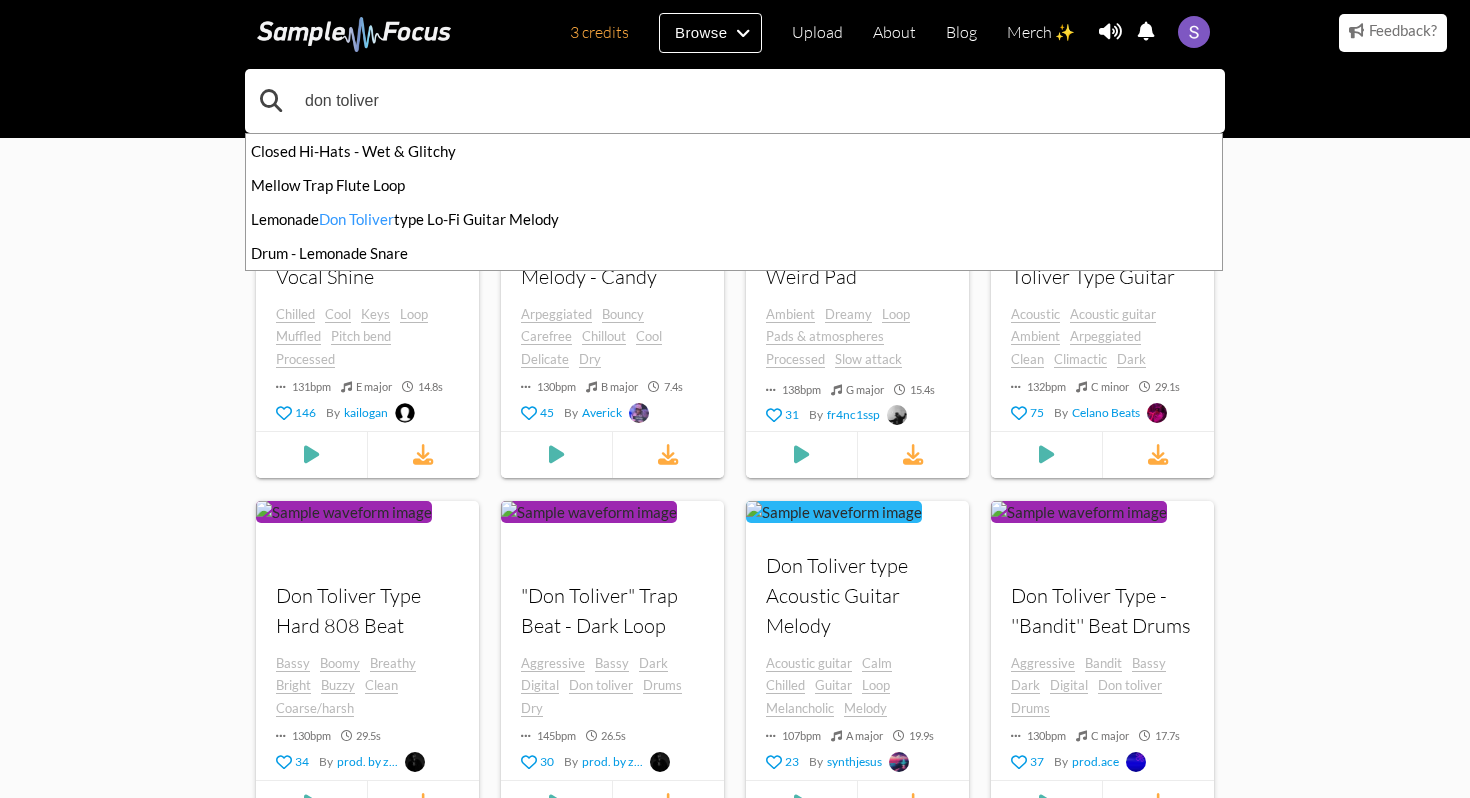 drag, startPoint x: 421, startPoint y: 96, endPoint x: 260, endPoint y: 96, distance: 161 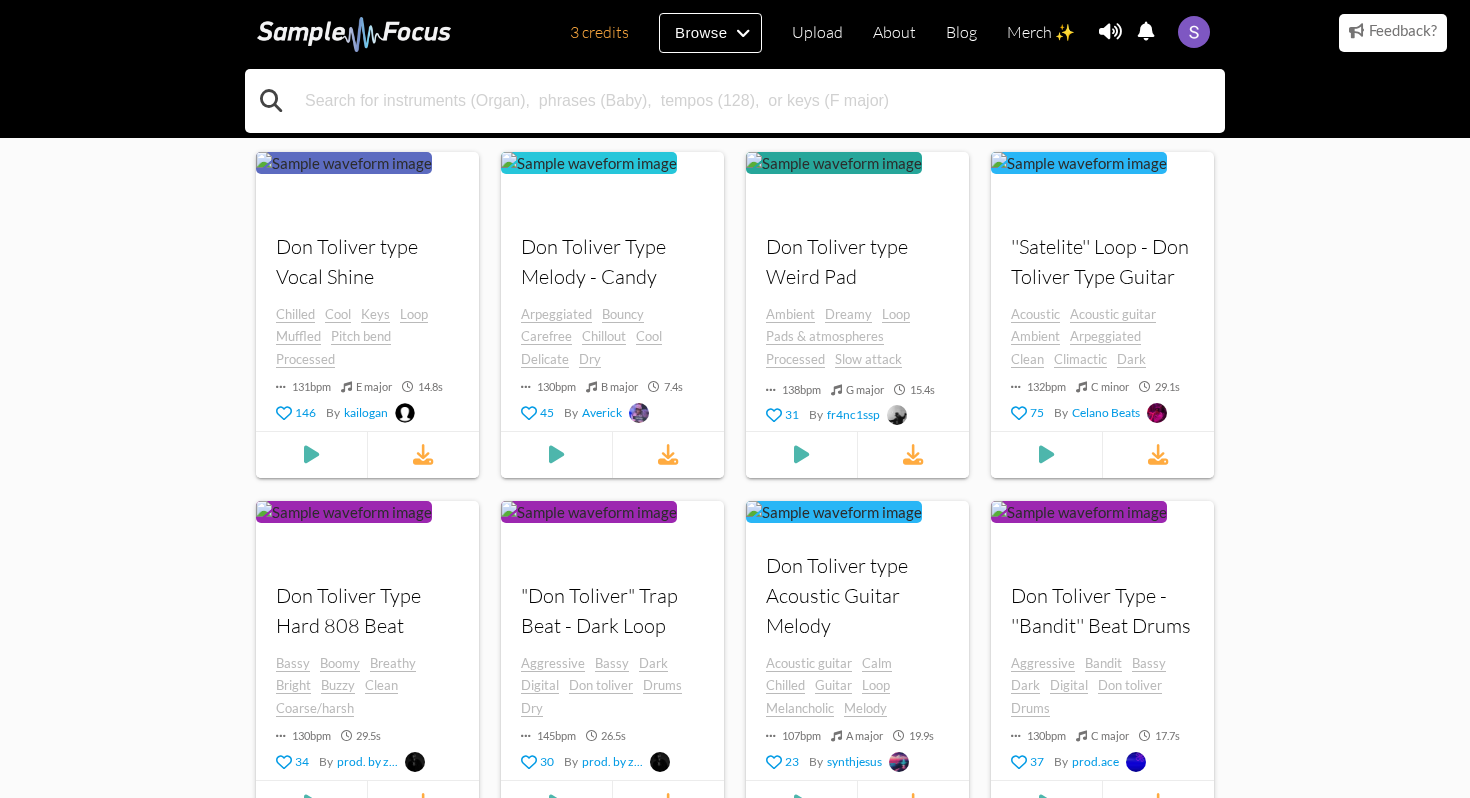type 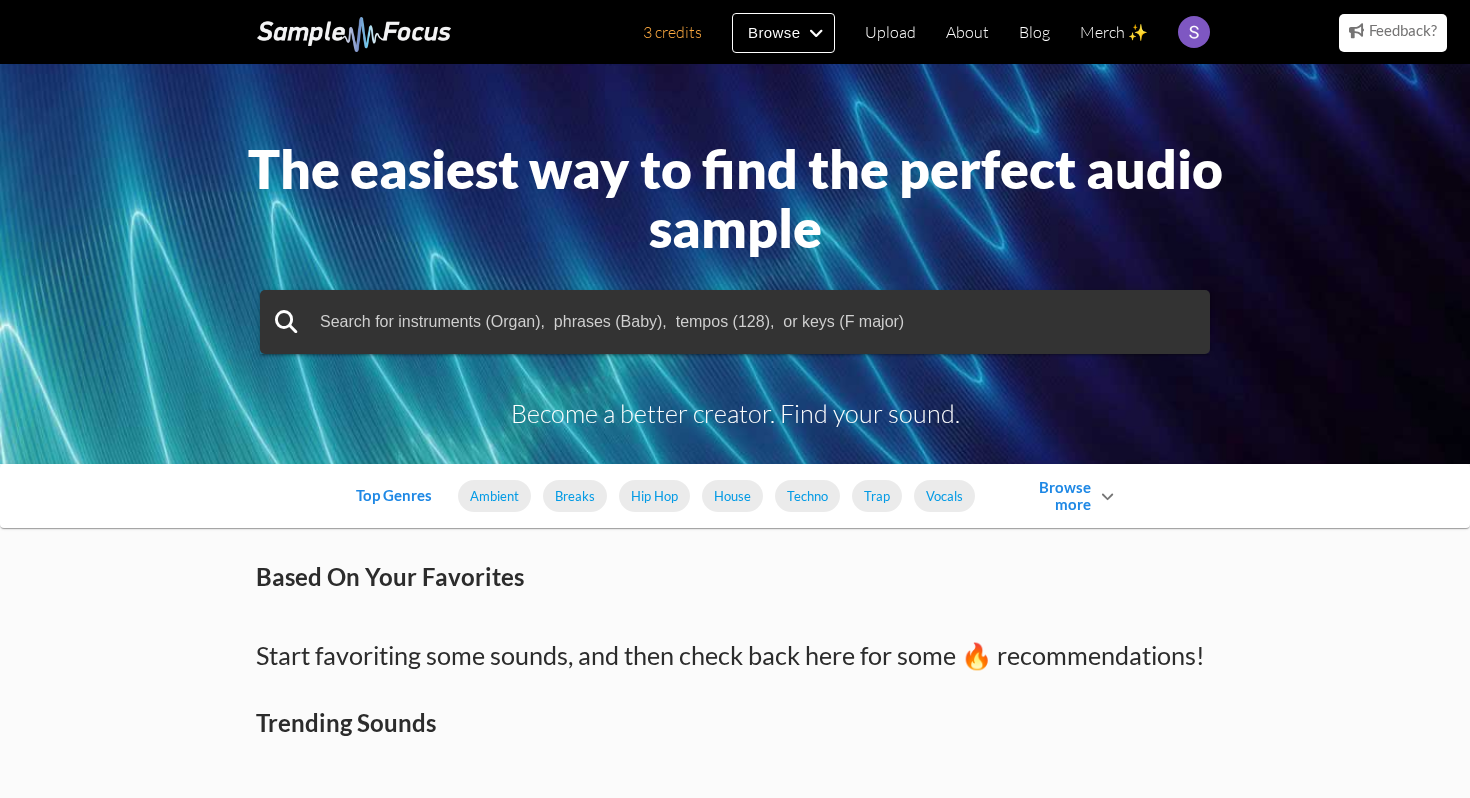scroll, scrollTop: 0, scrollLeft: 0, axis: both 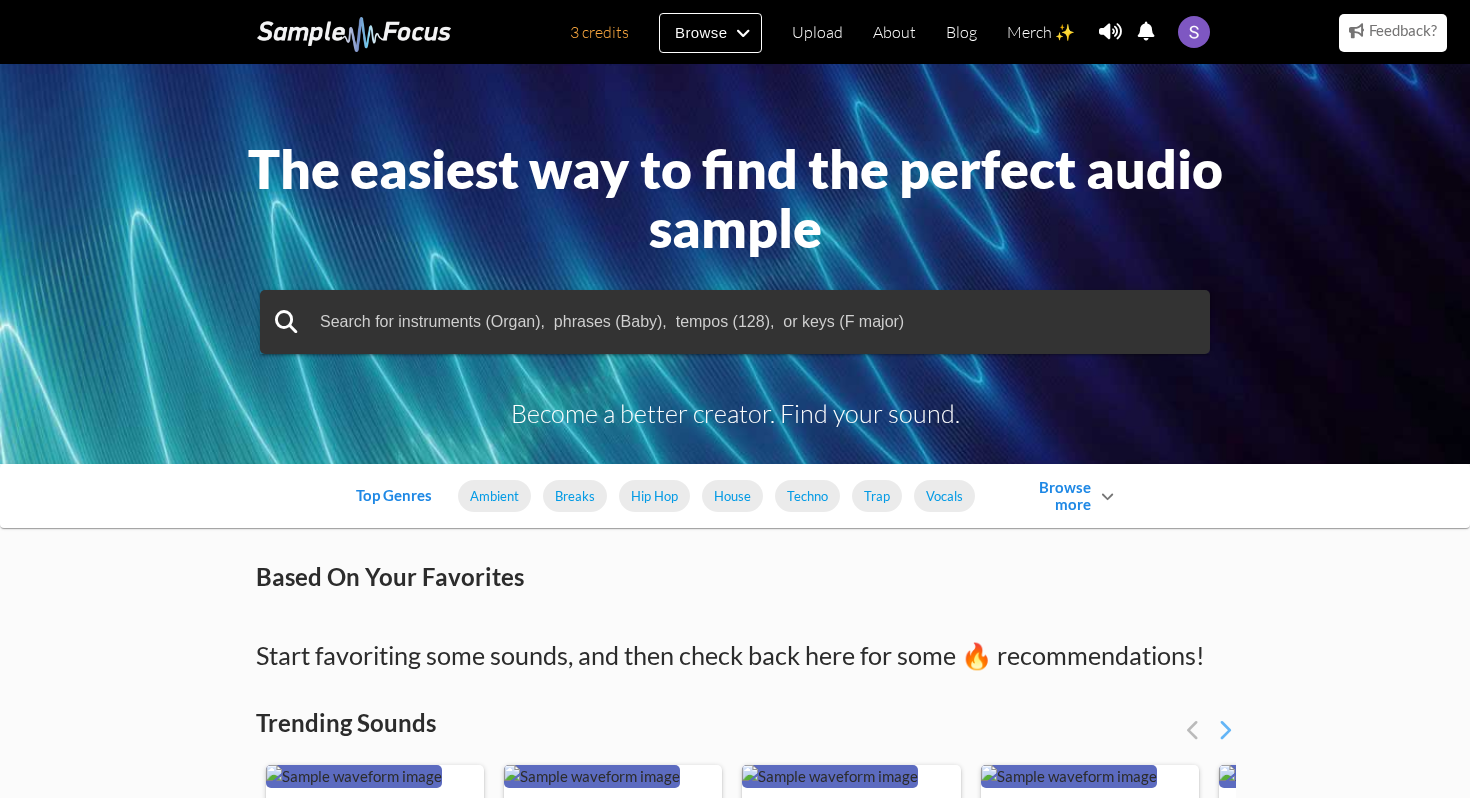 click on "The easiest way to find the perfect audio sample
Become a better creator. Find your sound." at bounding box center [735, 264] 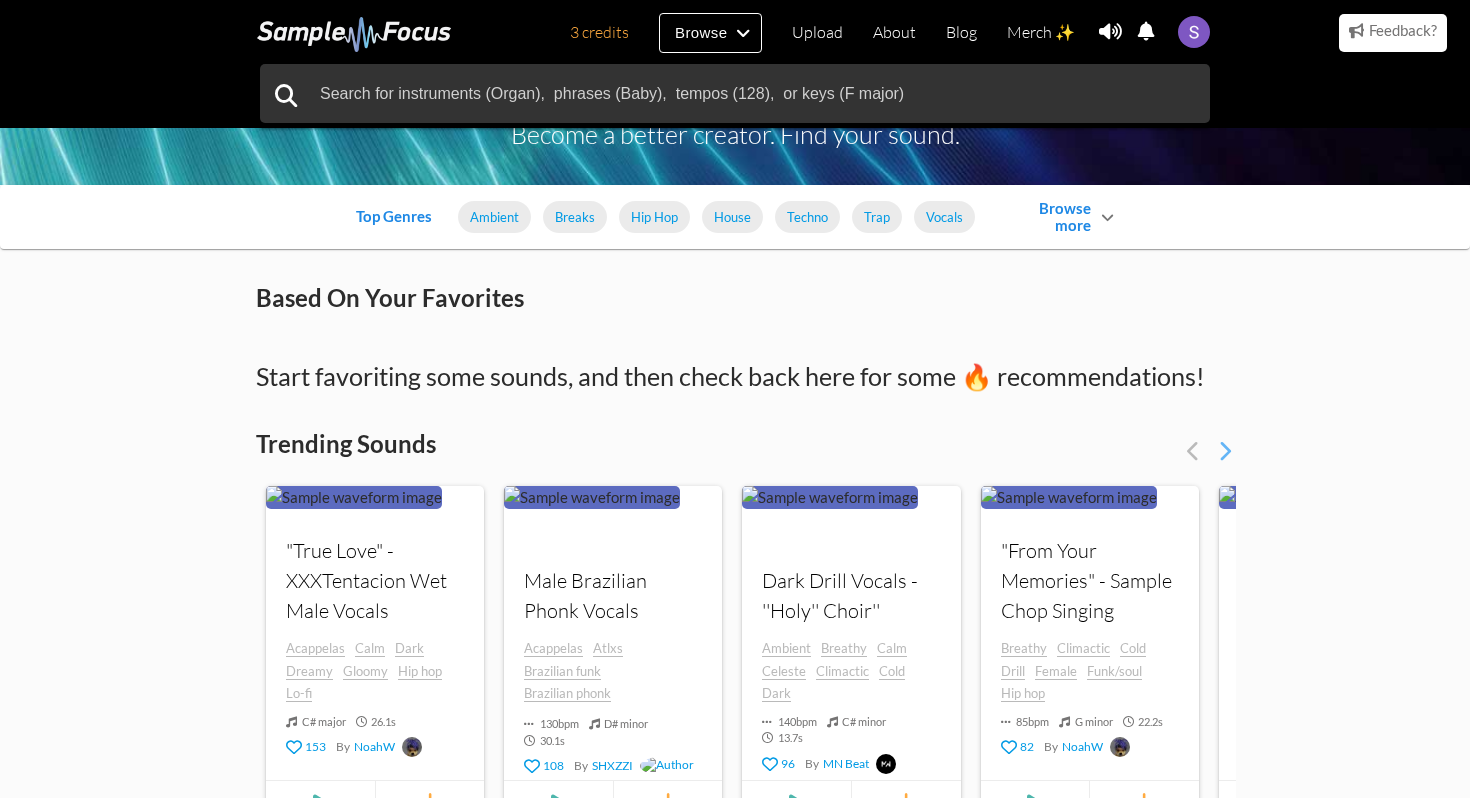 scroll, scrollTop: 280, scrollLeft: 0, axis: vertical 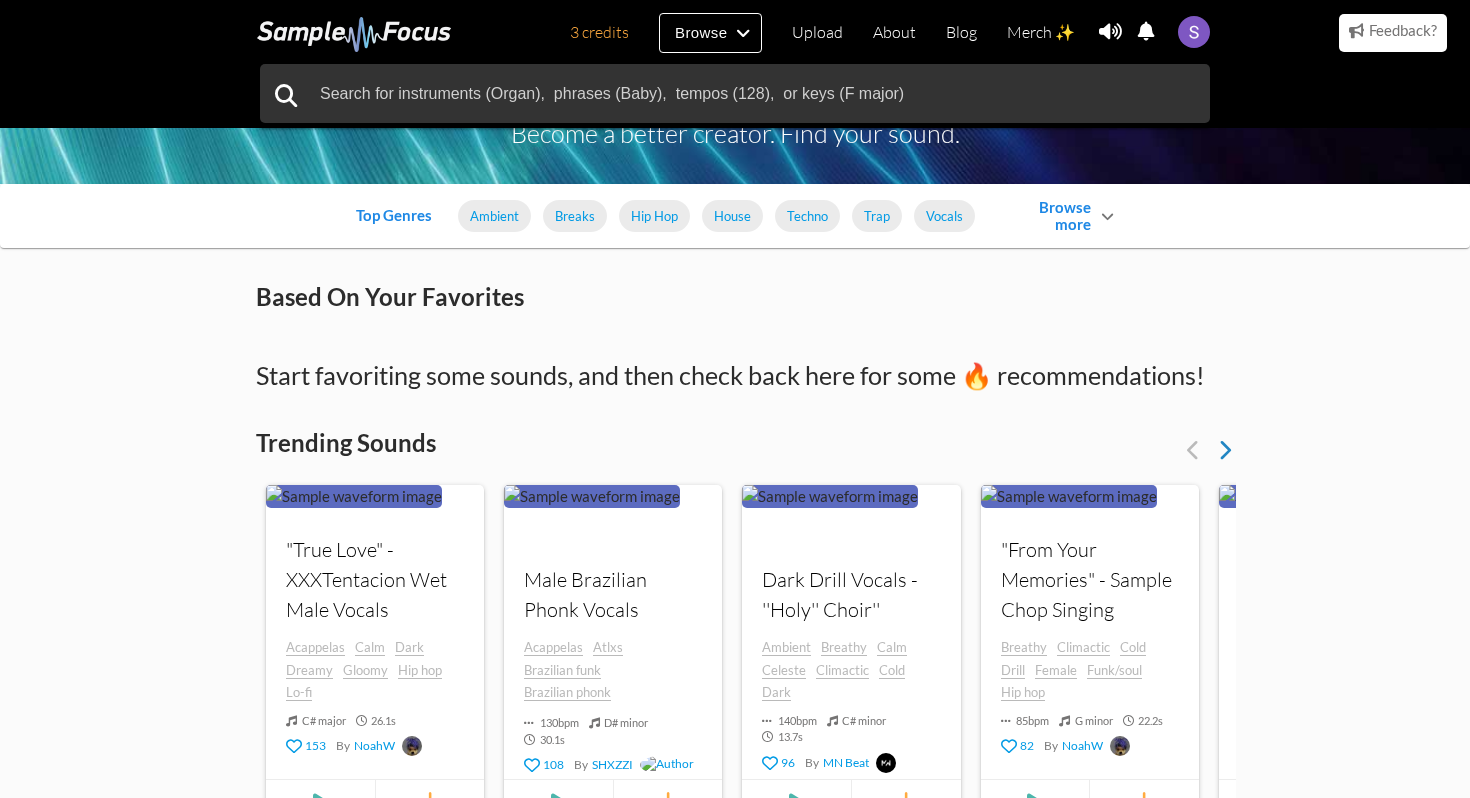 click at bounding box center (1224, 450) 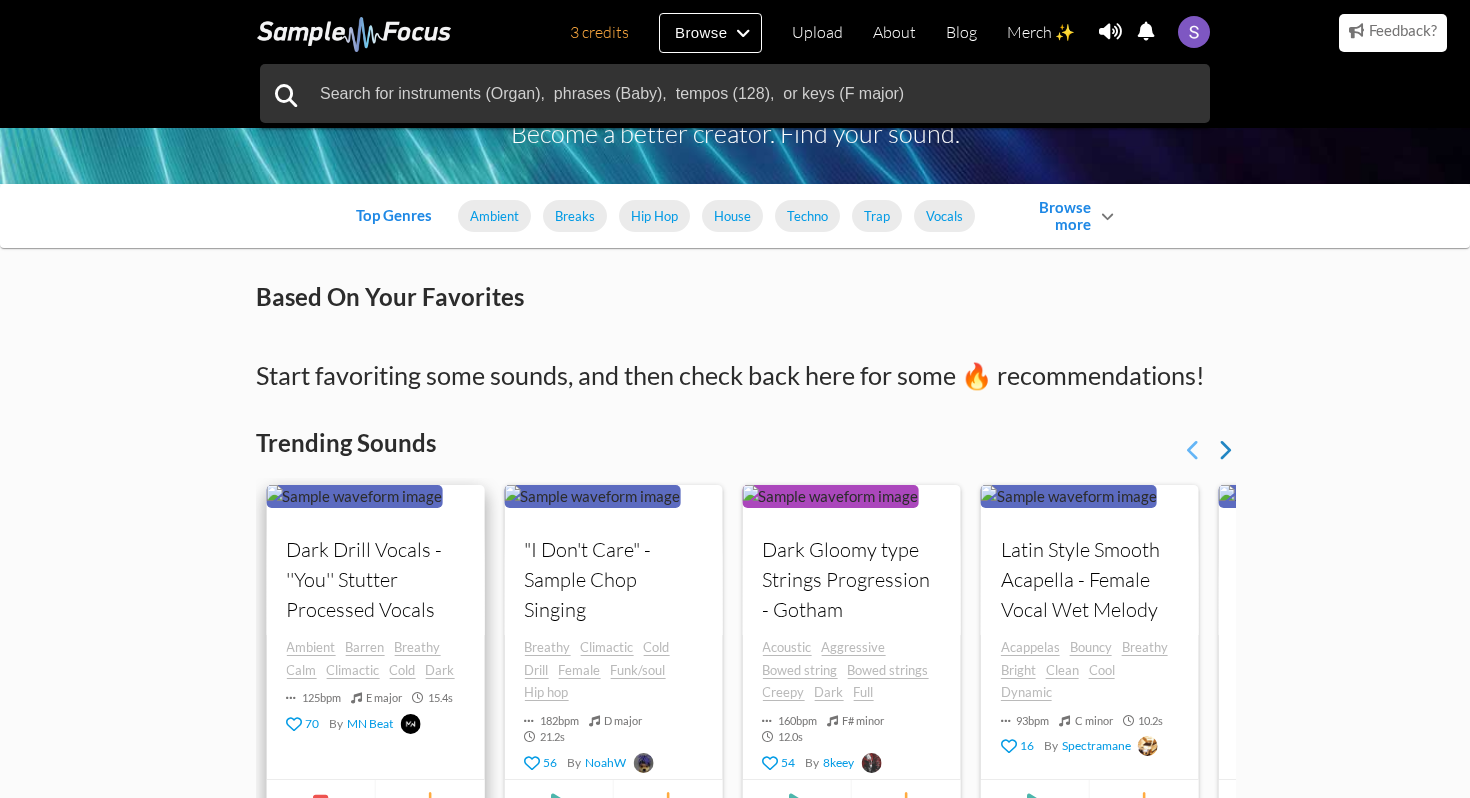 type 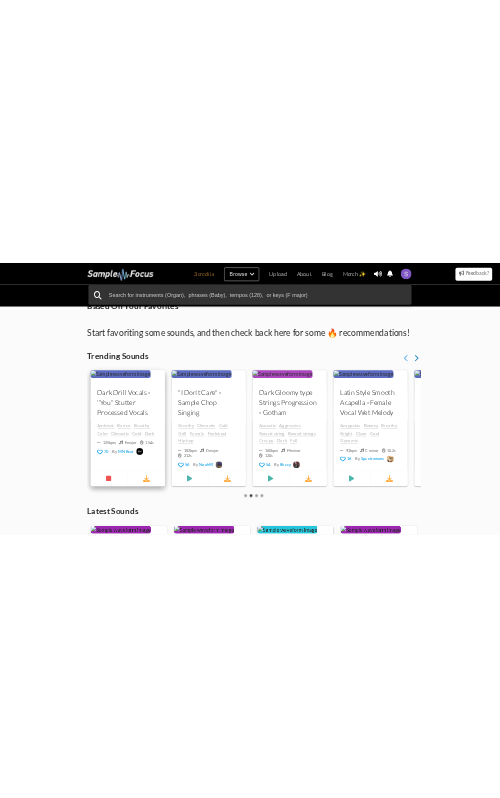 scroll, scrollTop: 480, scrollLeft: 0, axis: vertical 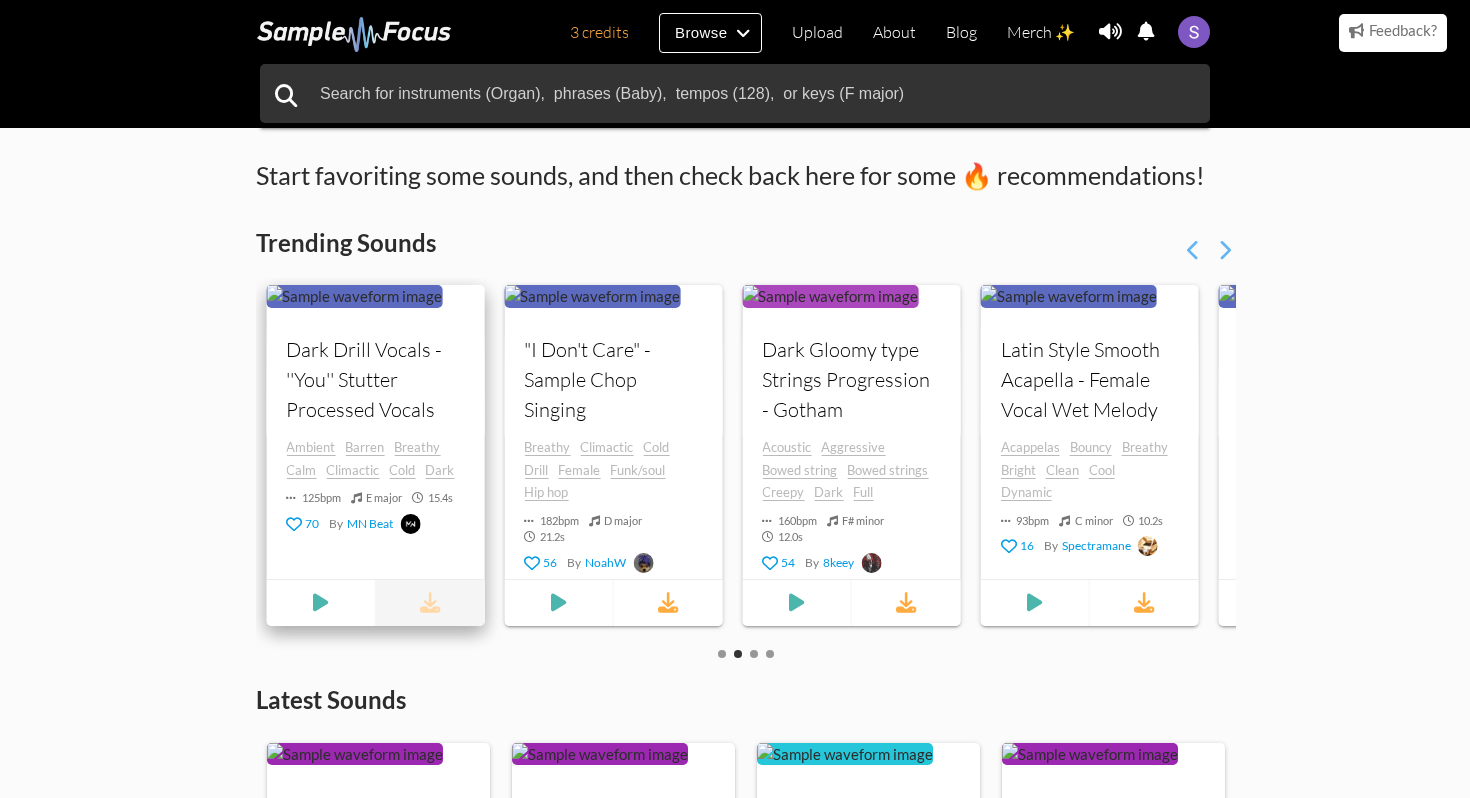 click at bounding box center (430, 603) 